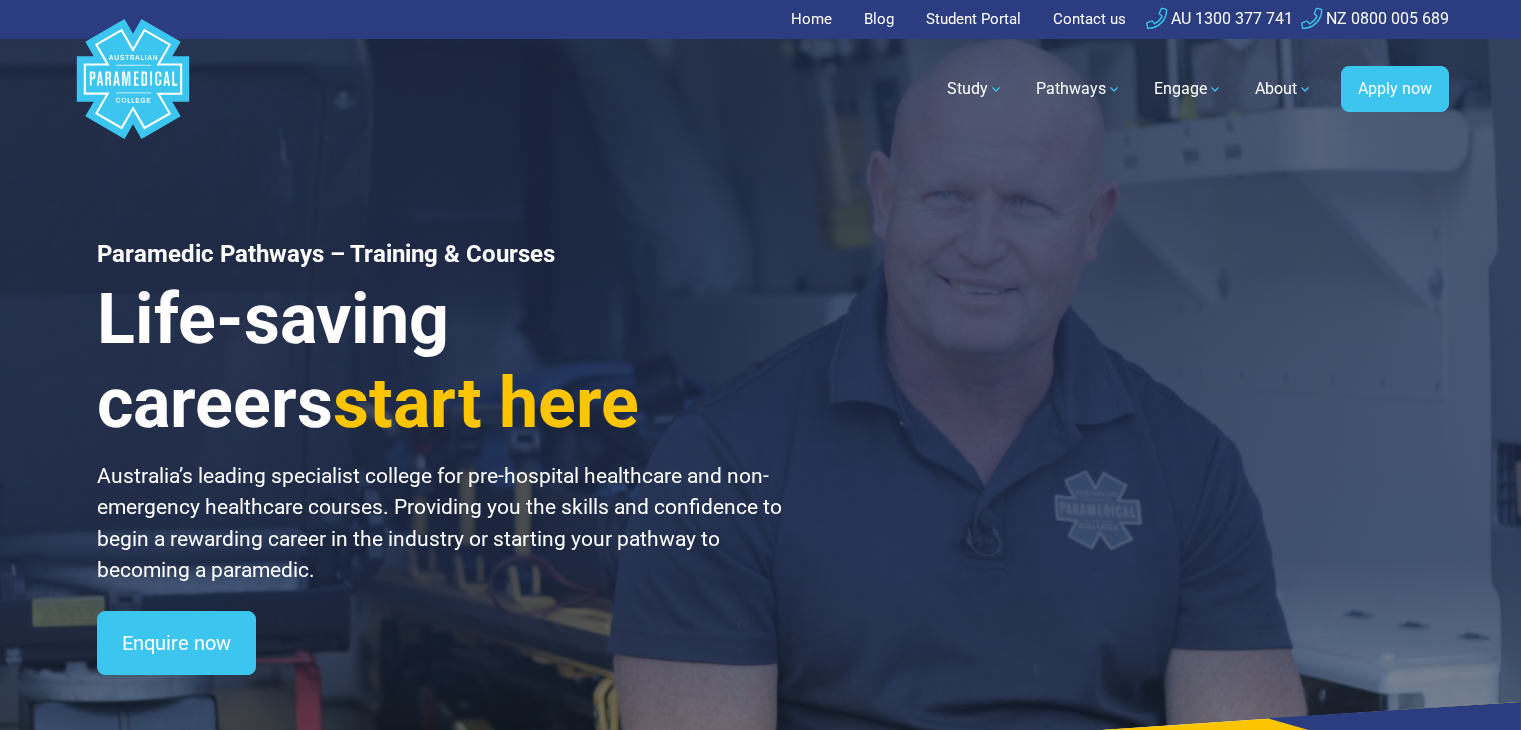 scroll, scrollTop: 0, scrollLeft: 0, axis: both 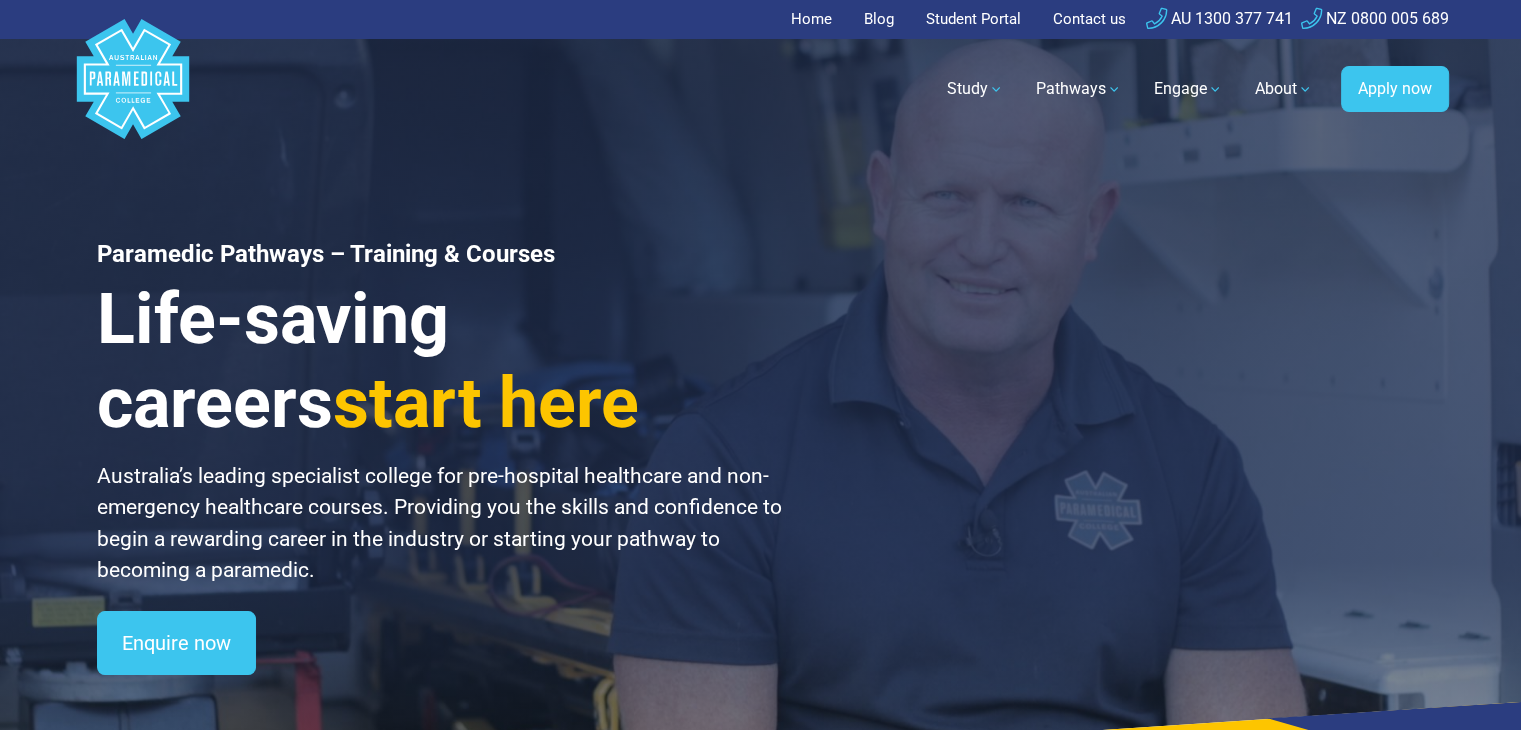 click on "Home" at bounding box center (817, 19) 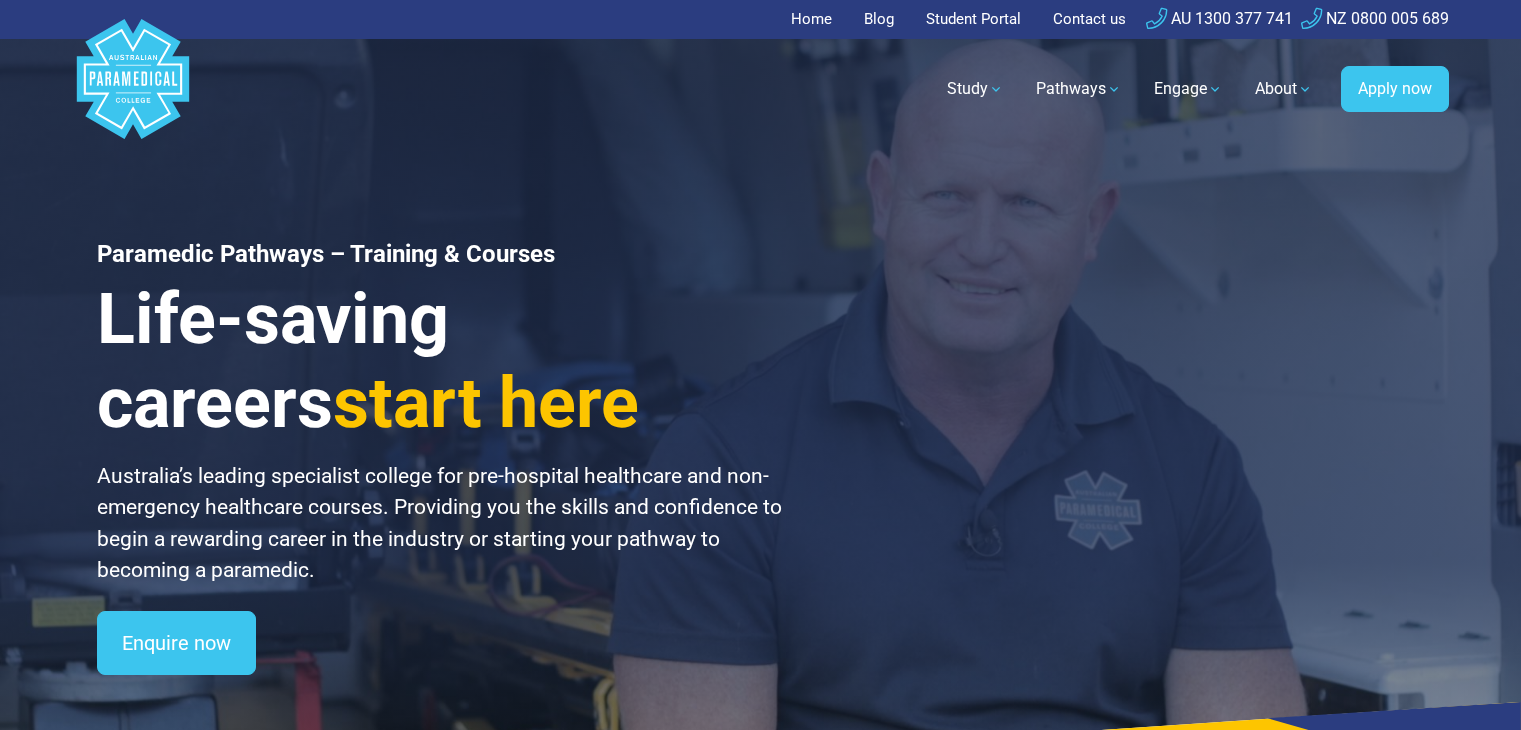 scroll, scrollTop: 0, scrollLeft: 0, axis: both 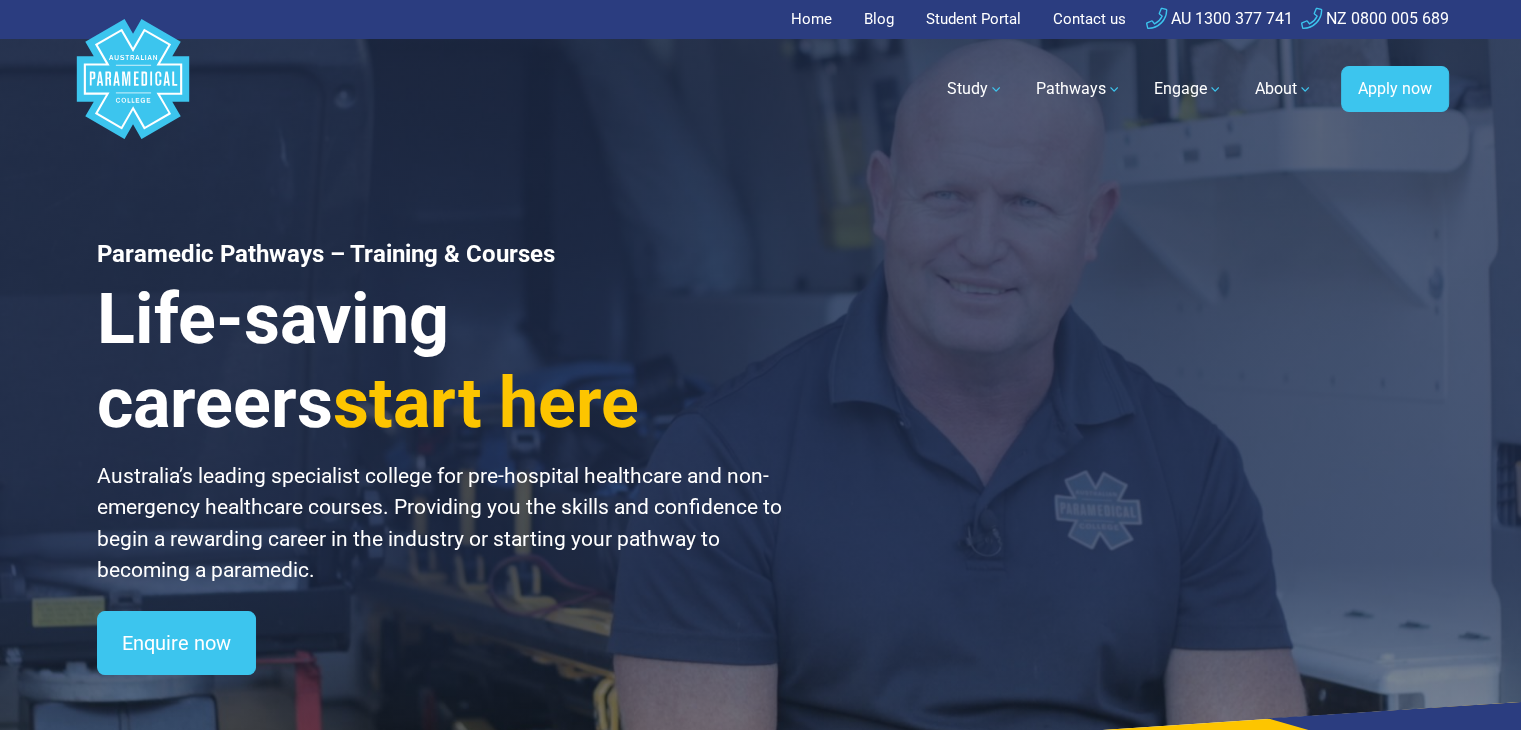 click on "Student Portal" at bounding box center (973, 19) 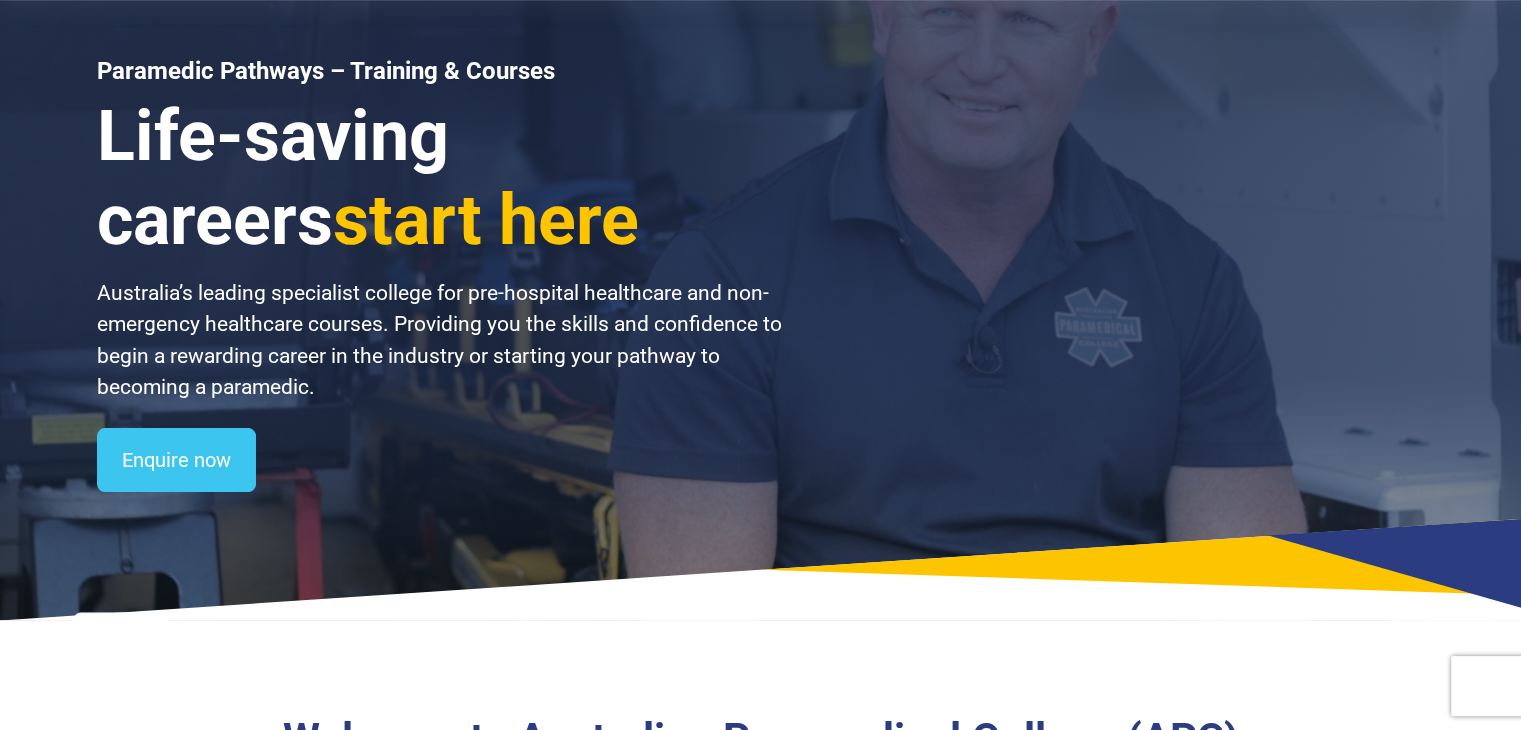 scroll, scrollTop: 184, scrollLeft: 0, axis: vertical 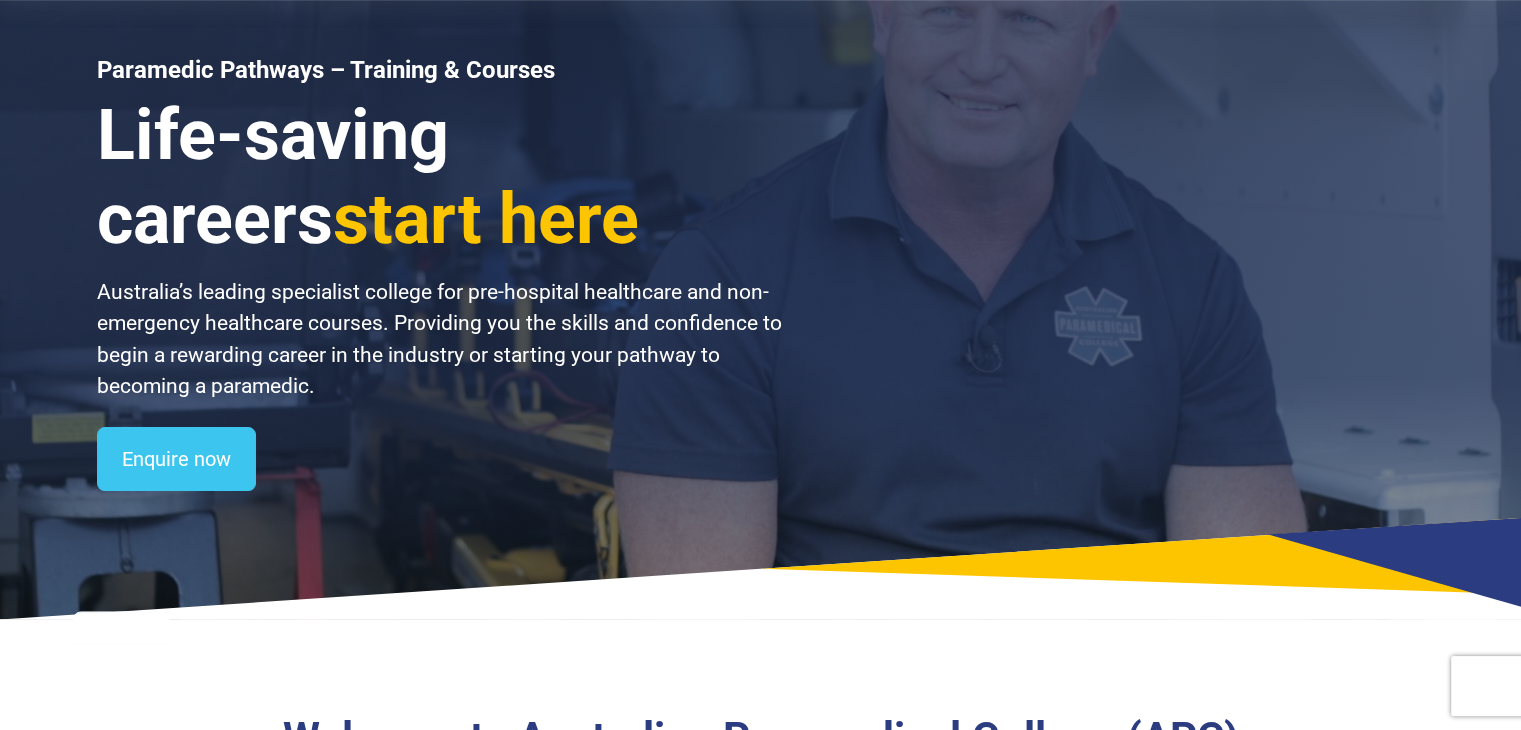 click on "Paramedic Pathways – Training & Courses
Life-saving careers  start here
Australia’s leading specialist college for pre-hospital healthcare and non-emergency healthcare courses. Providing you the skills and confidence to begin a rewarding career in the industry or starting your pathway to becoming a paramedic.
Enquire now" at bounding box center (761, 217) 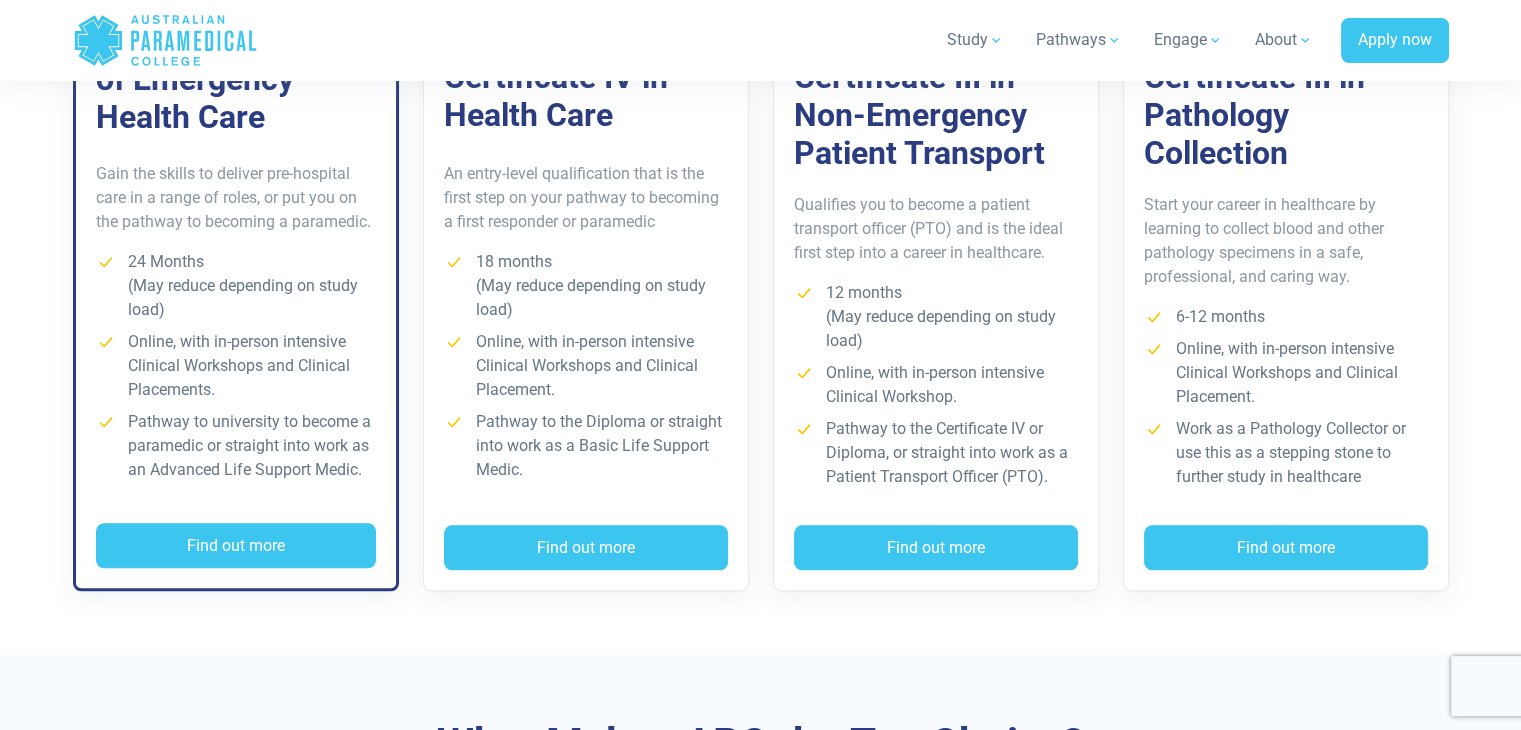 scroll, scrollTop: 1631, scrollLeft: 0, axis: vertical 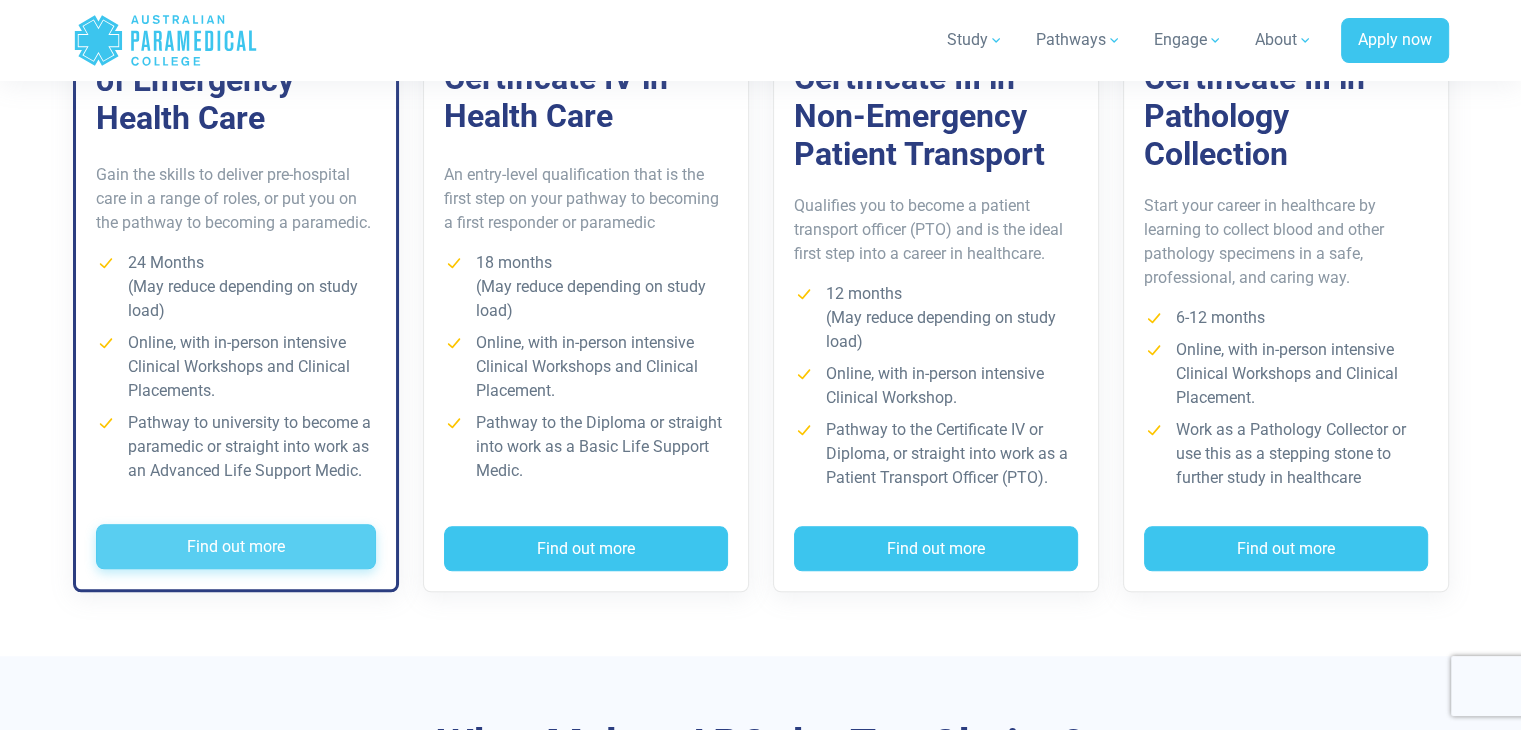 click on "Find out more" at bounding box center (236, 547) 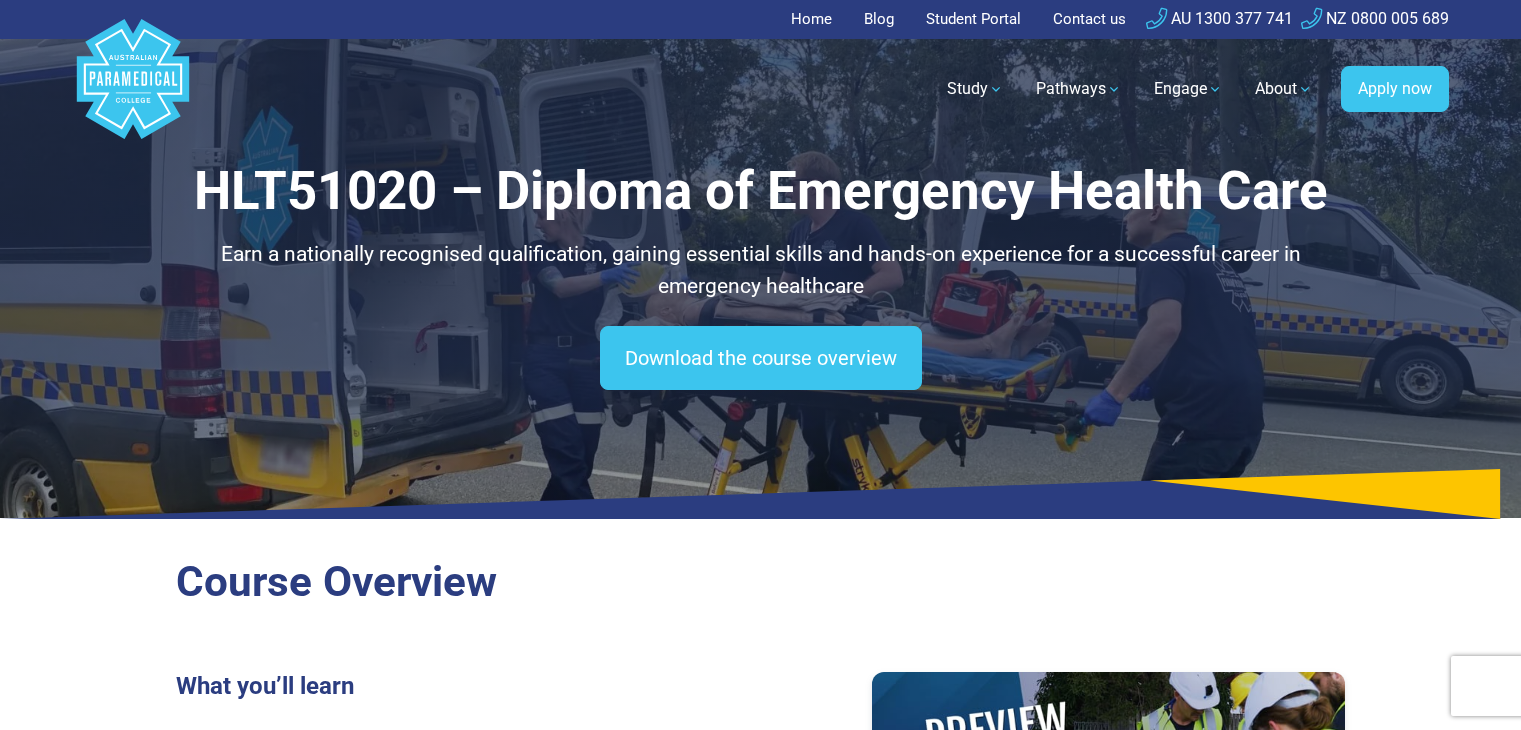 scroll, scrollTop: 0, scrollLeft: 0, axis: both 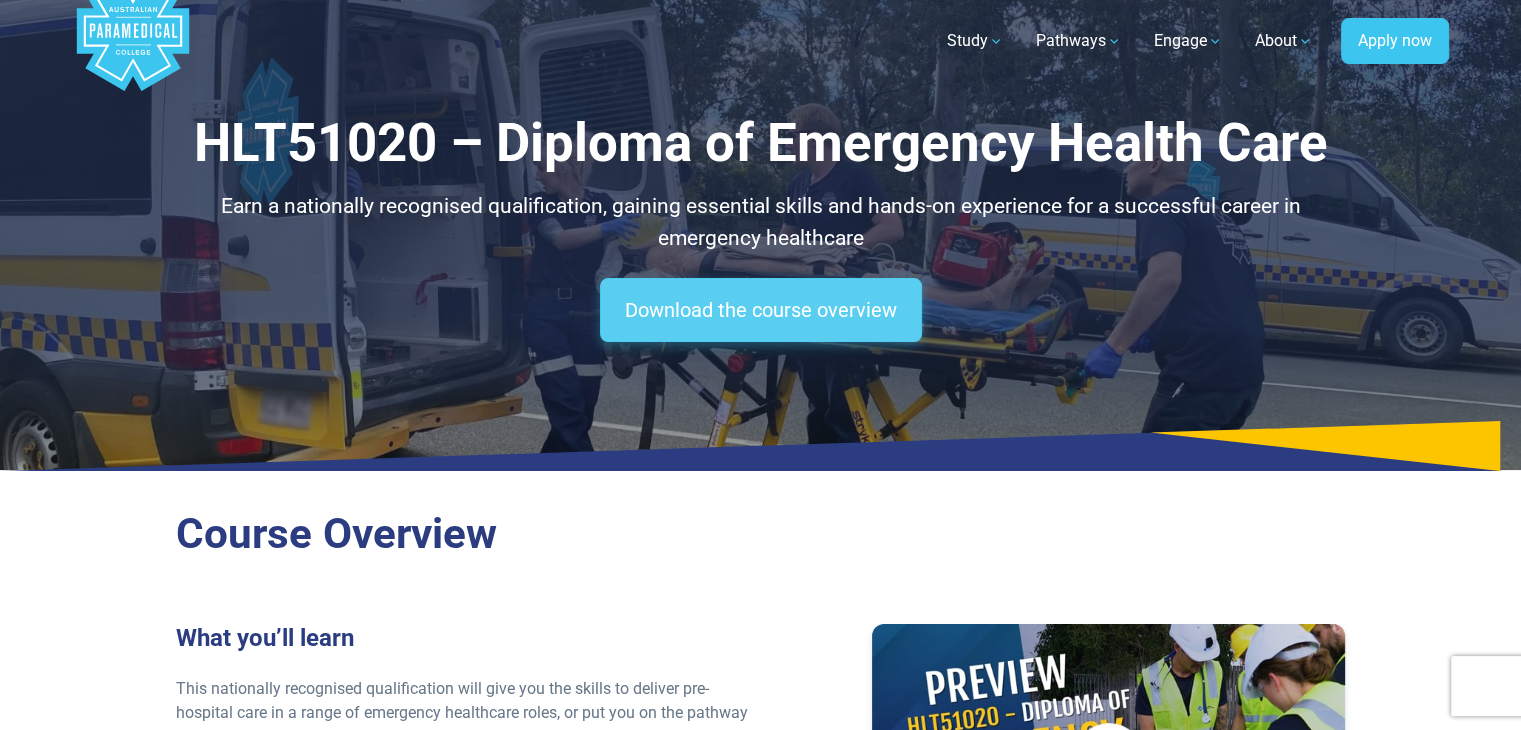click on "Download the course overview" at bounding box center [761, 310] 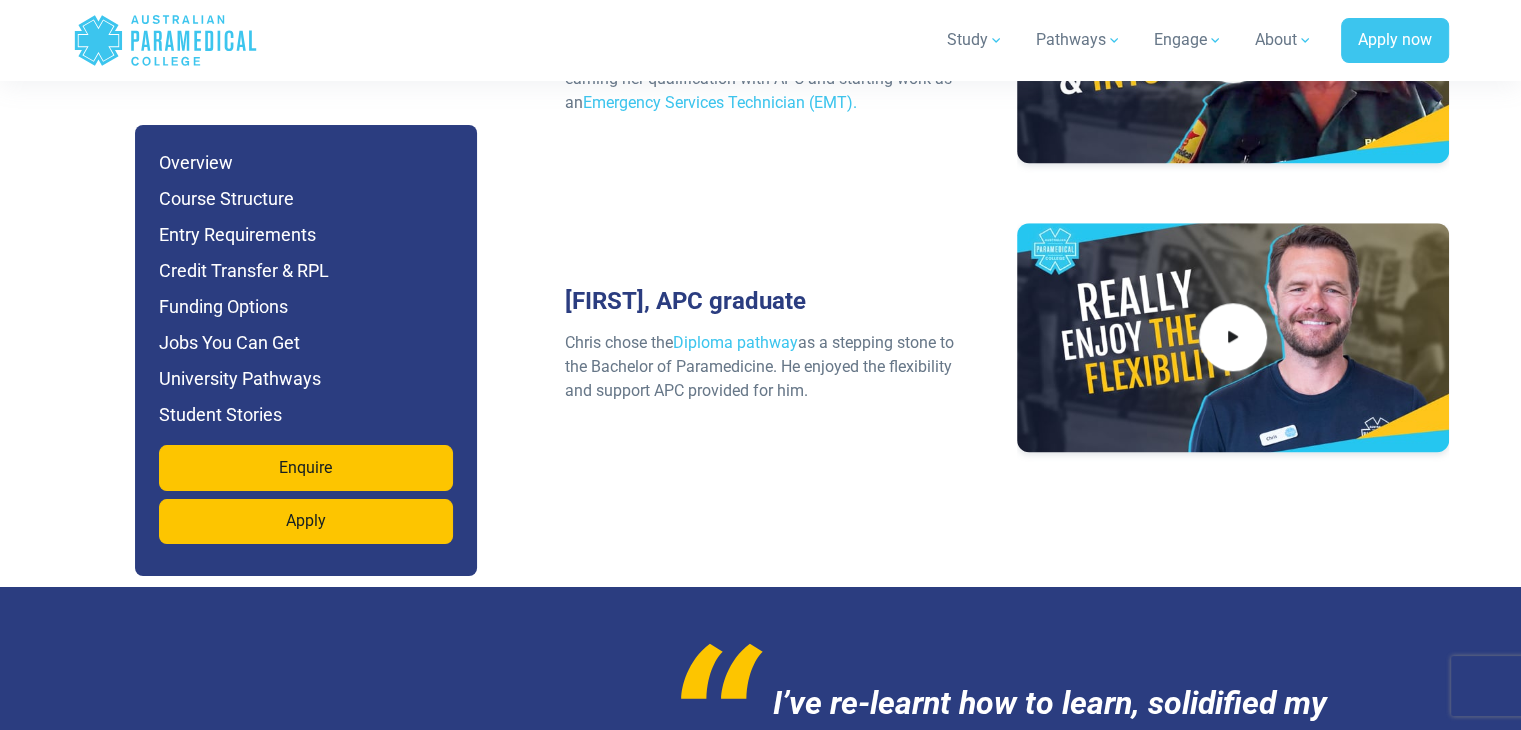 scroll, scrollTop: 9394, scrollLeft: 0, axis: vertical 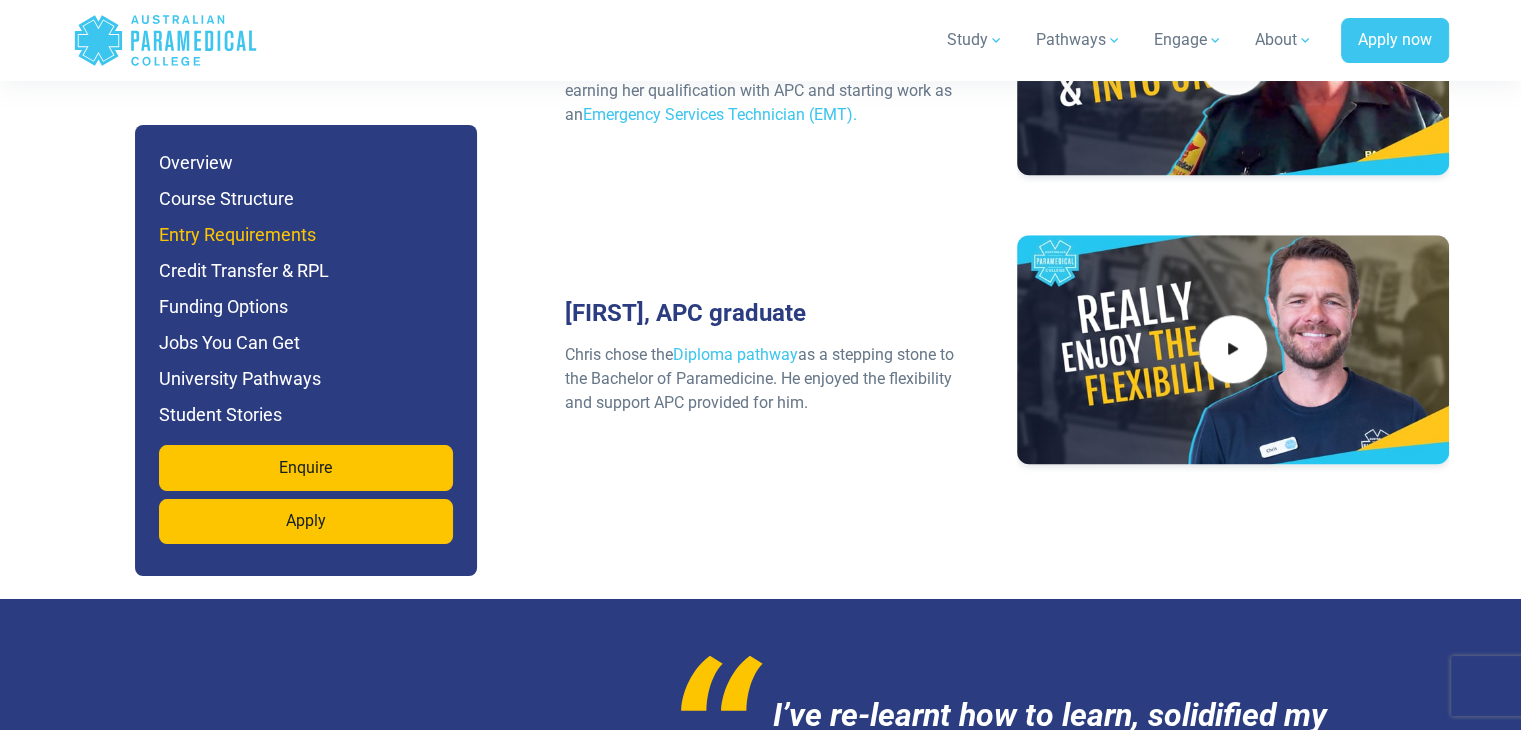 click on "Entry Requirements" at bounding box center (306, 235) 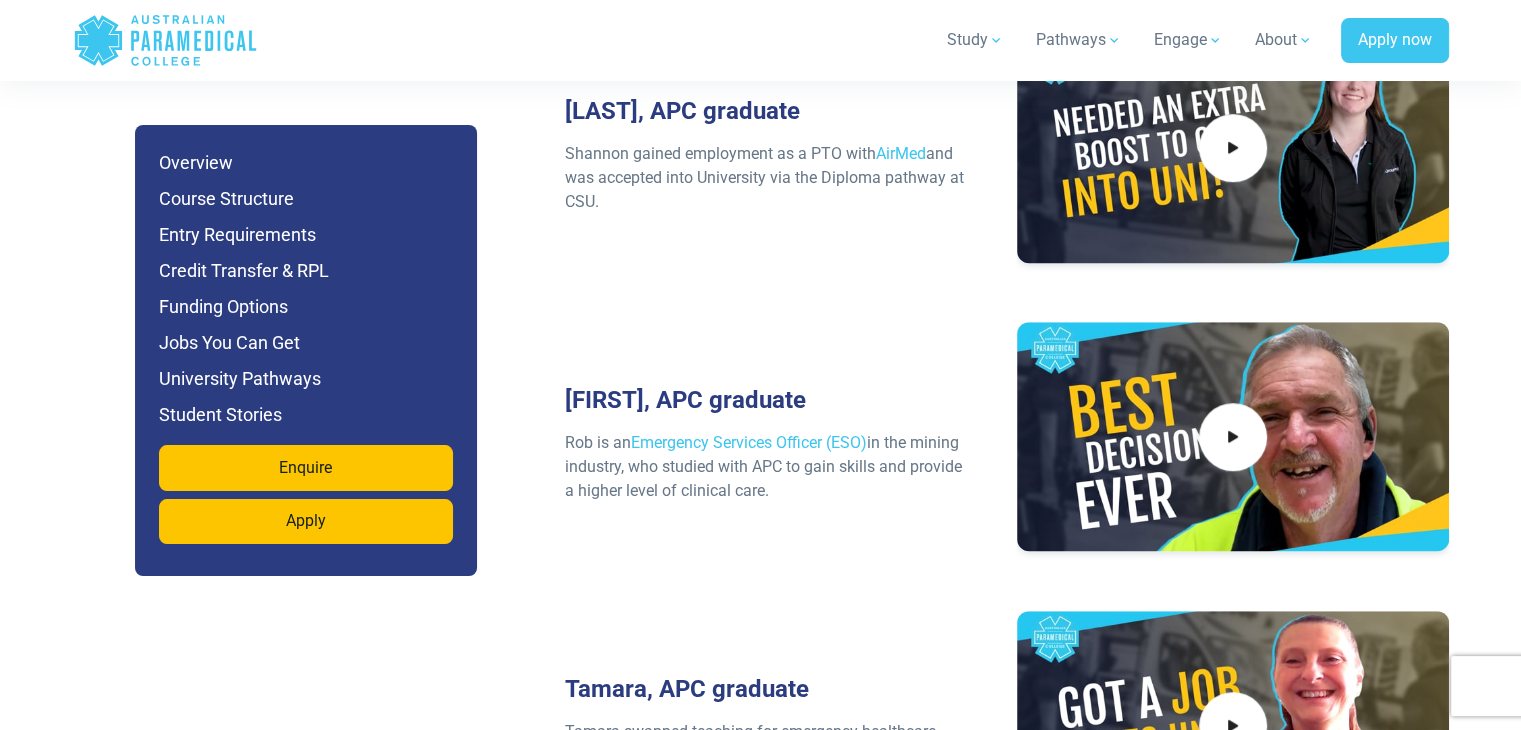 scroll, scrollTop: 8730, scrollLeft: 0, axis: vertical 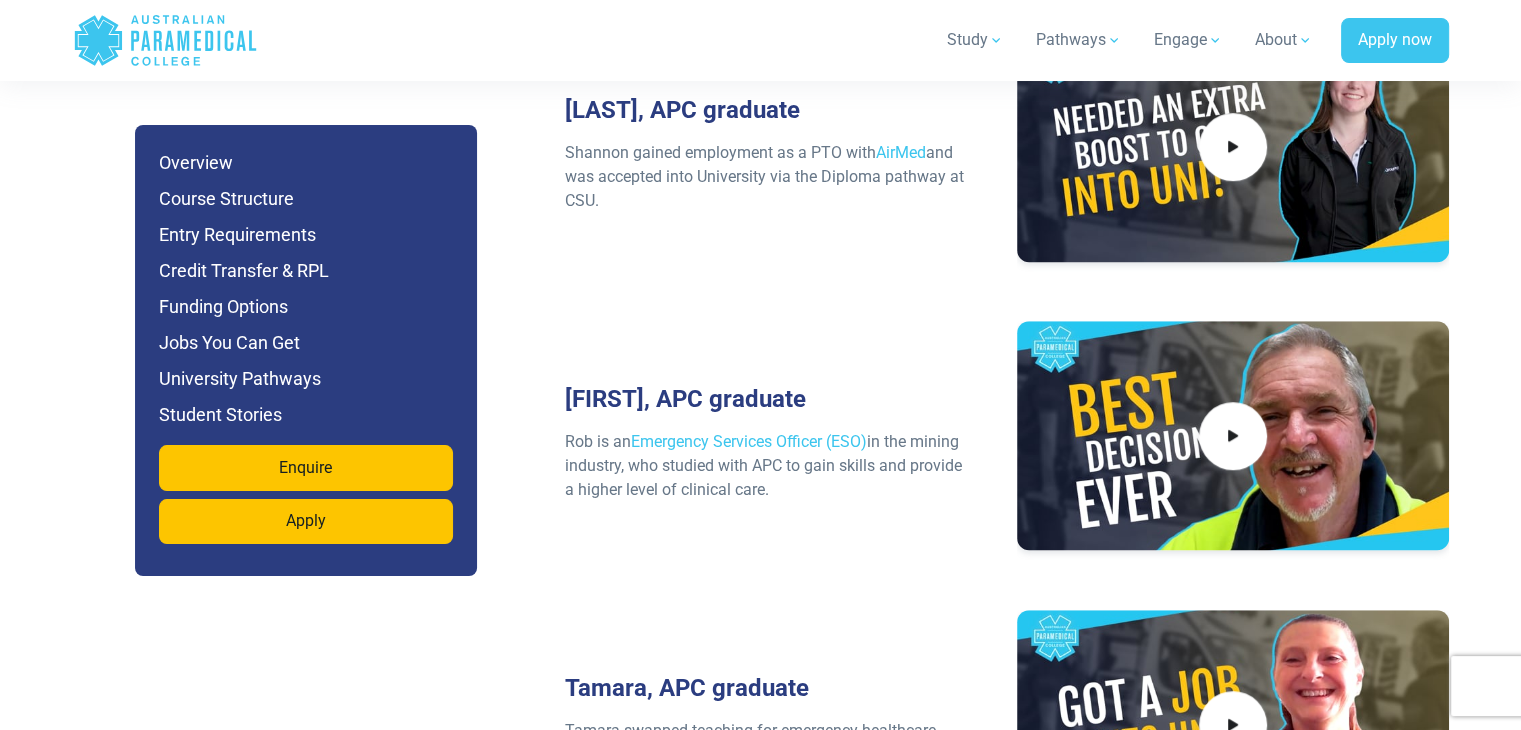 click at bounding box center (1233, 147) 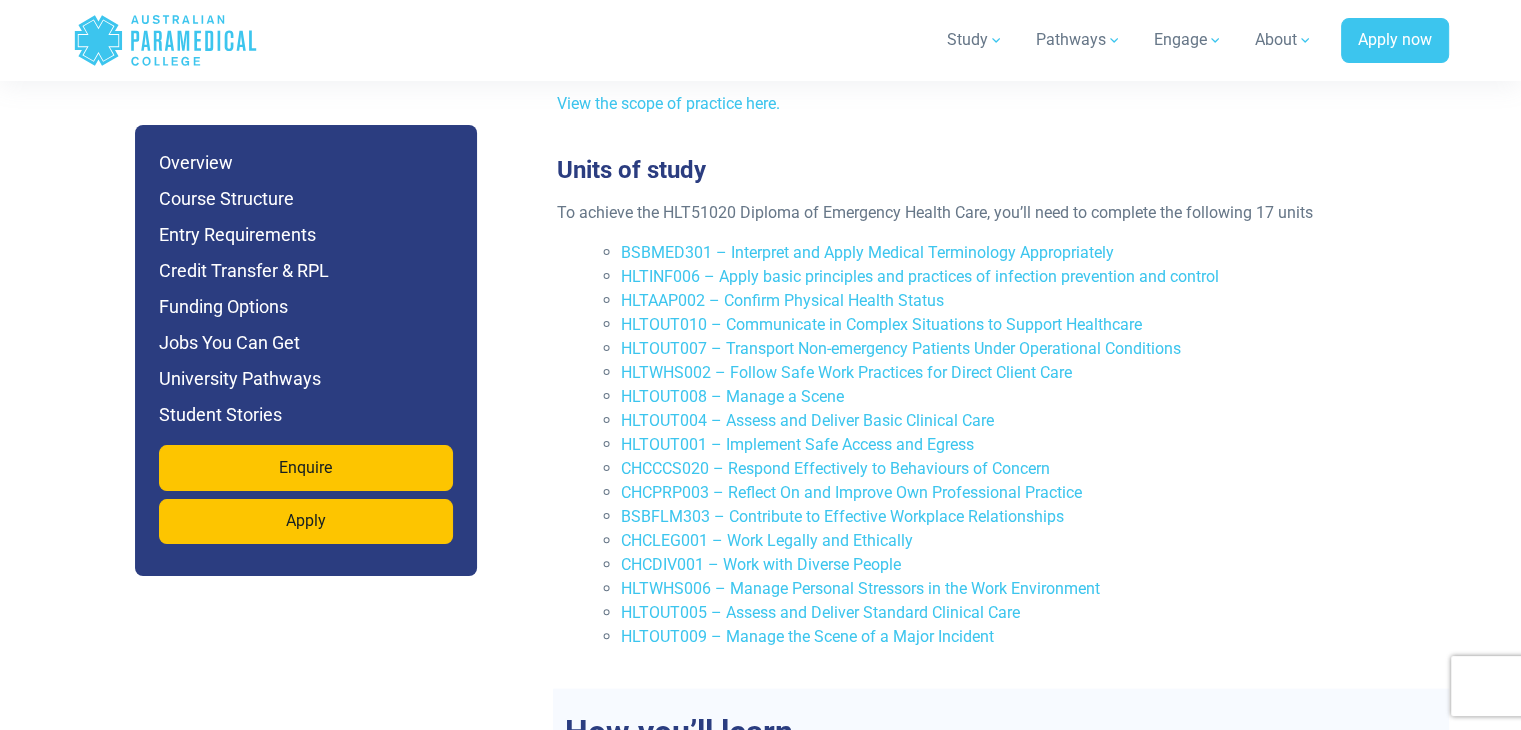 scroll, scrollTop: 4232, scrollLeft: 0, axis: vertical 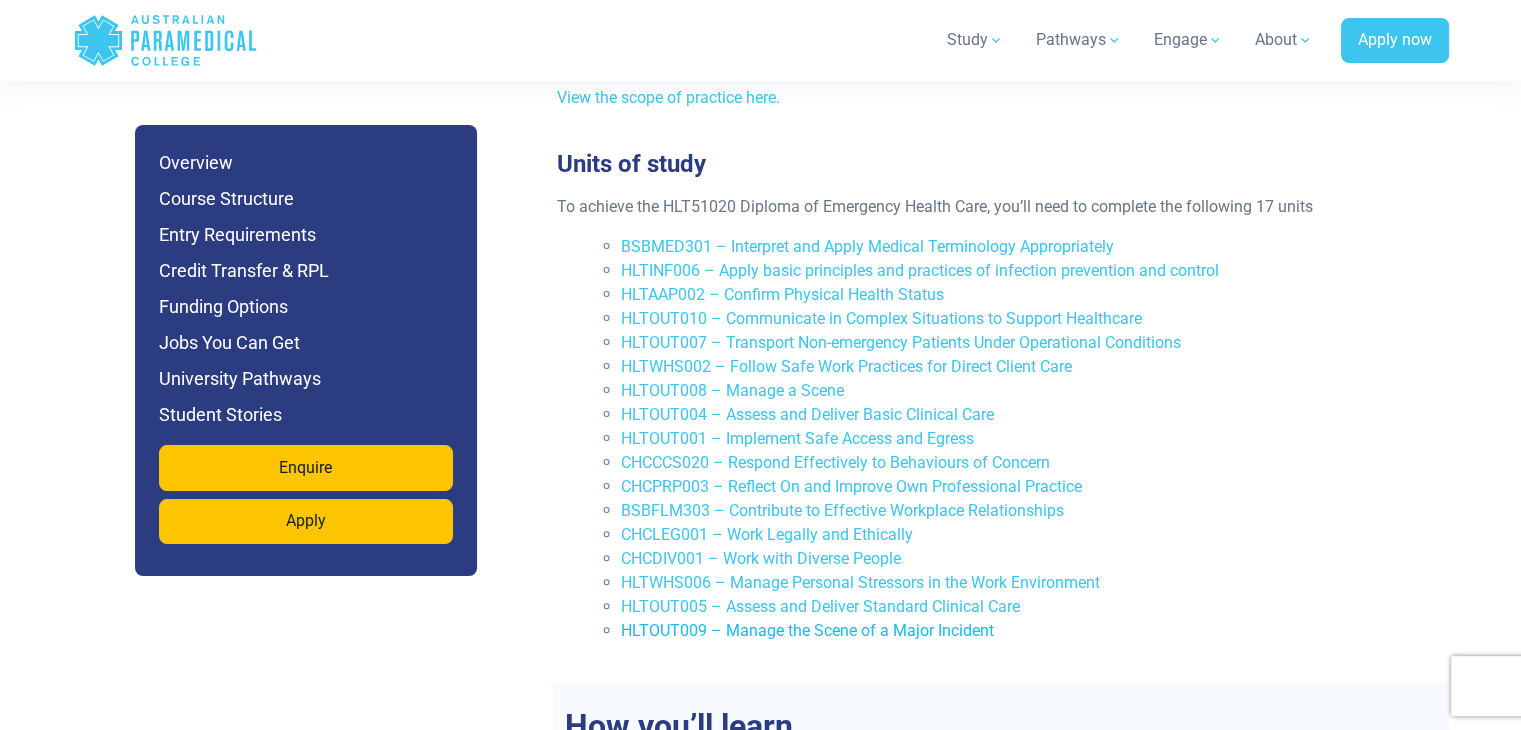 click on "HLTOUT009 – Manage the Scene of a Major Incident" at bounding box center [807, 630] 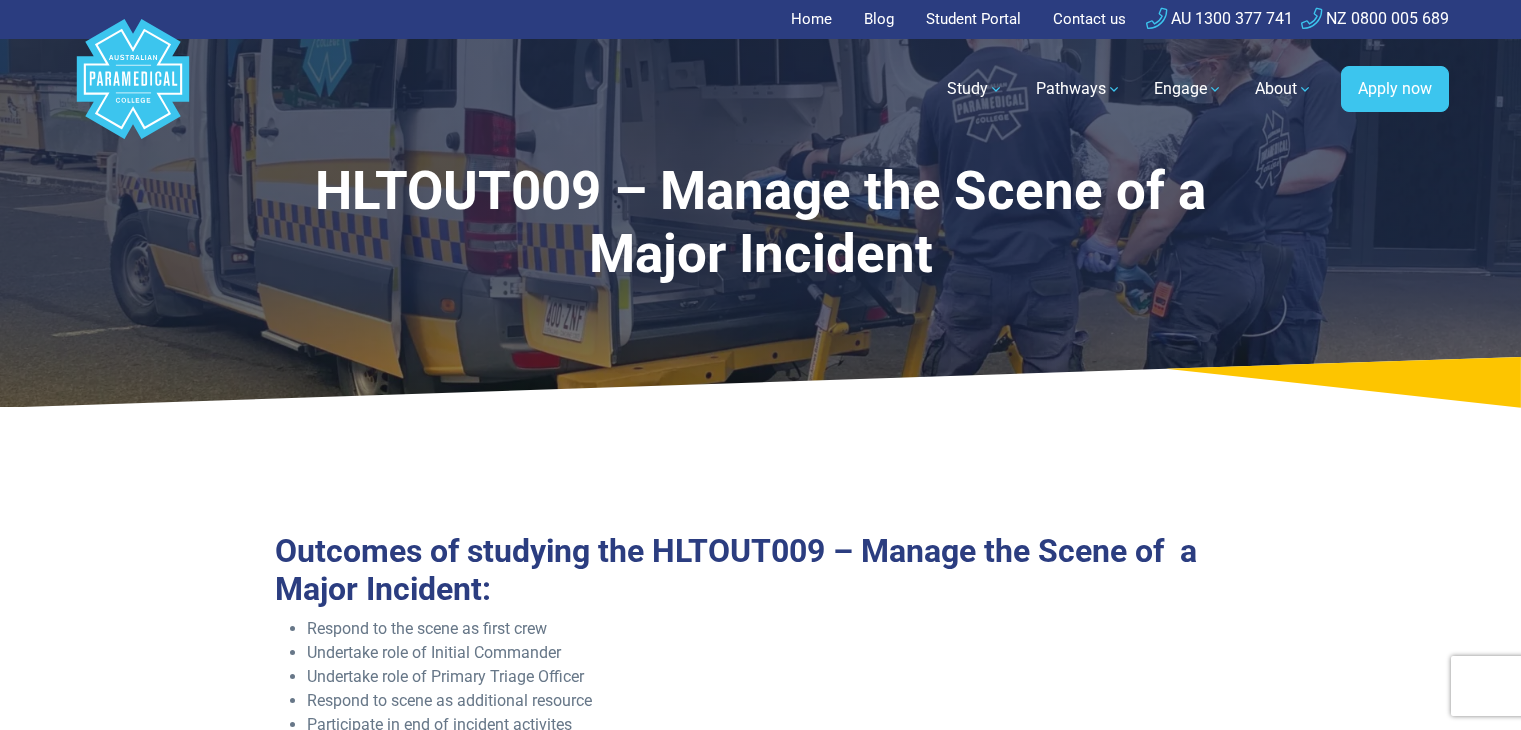 scroll, scrollTop: 0, scrollLeft: 0, axis: both 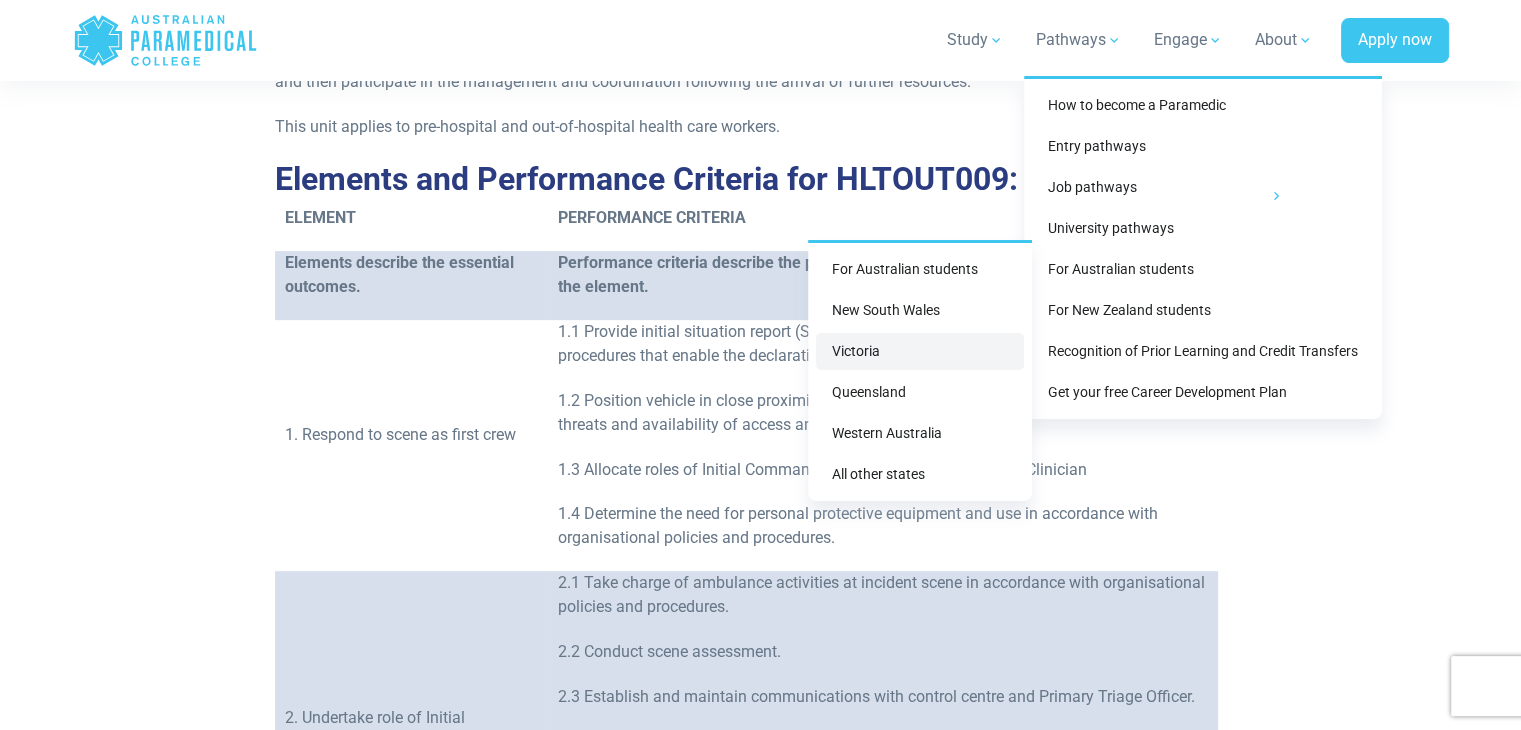 click on "Victoria" at bounding box center [920, 351] 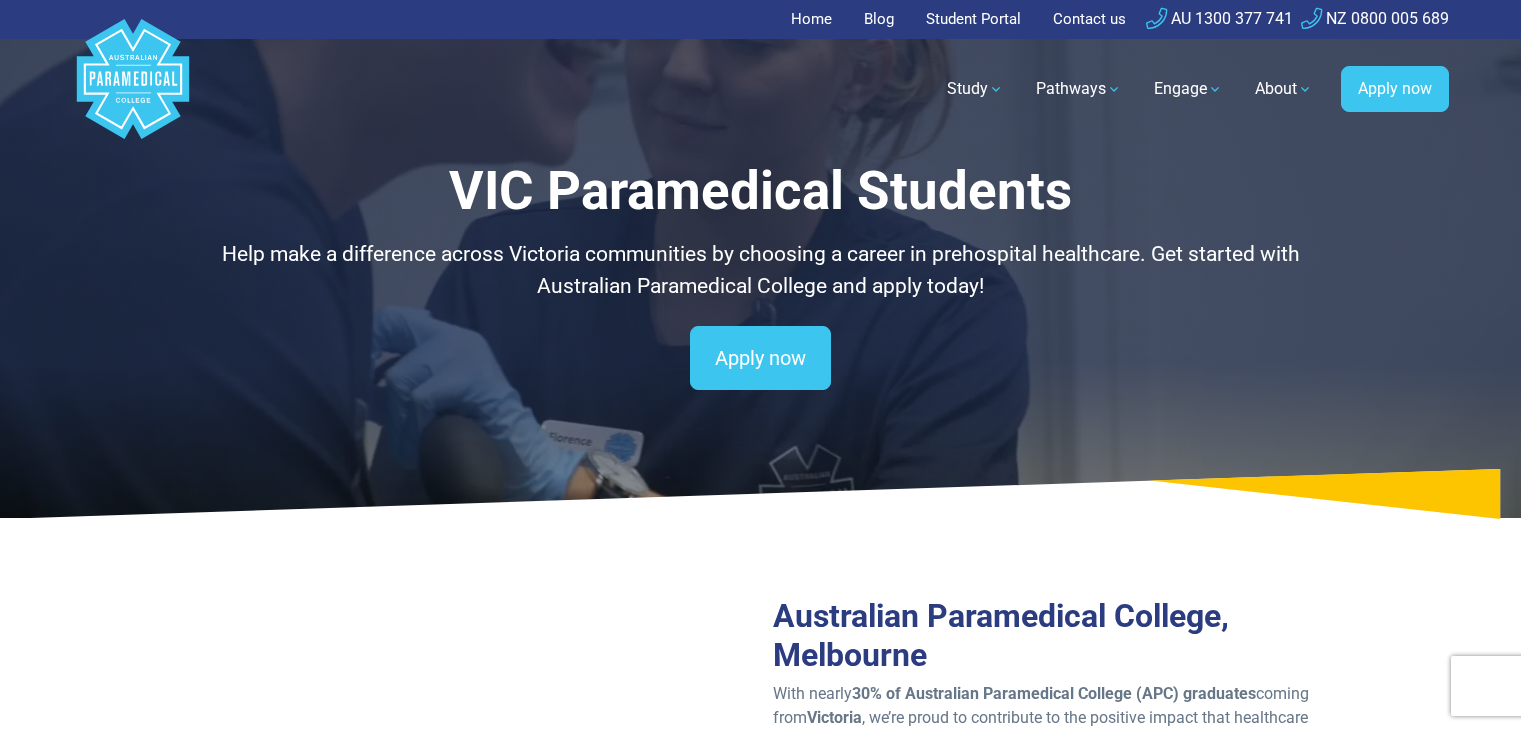 scroll, scrollTop: 0, scrollLeft: 0, axis: both 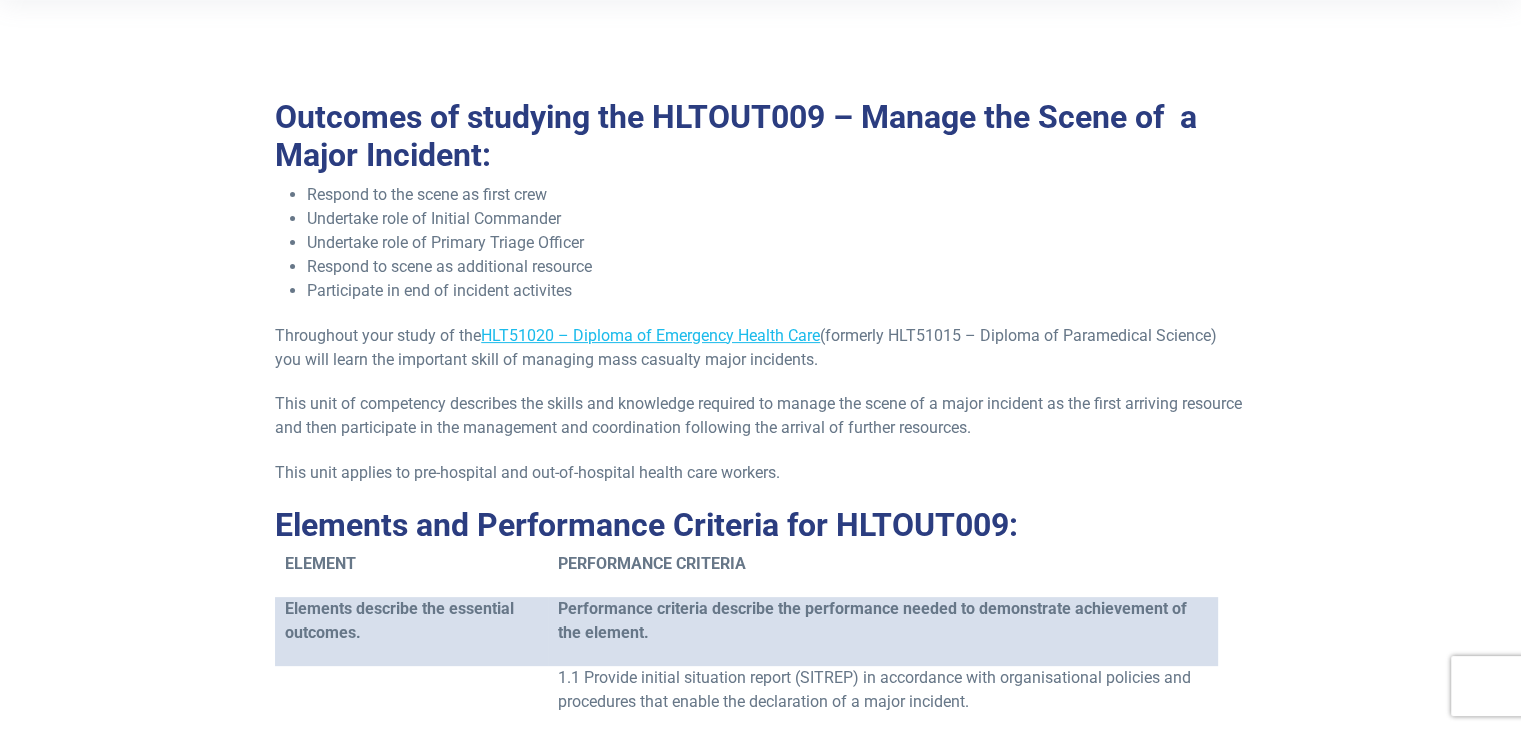 click on "HLT51020 – Diploma of Emergency Health Care" at bounding box center [650, 335] 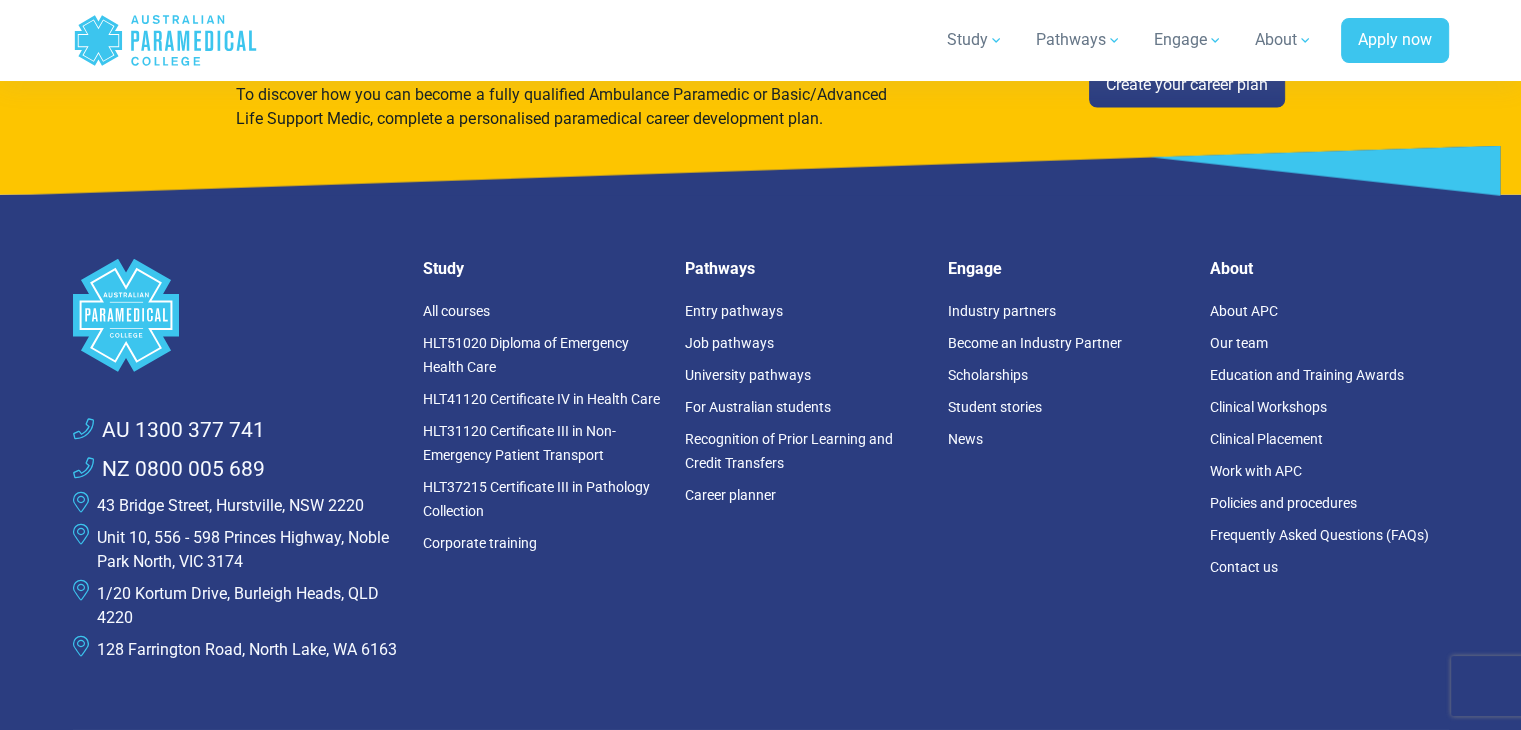 scroll, scrollTop: 4628, scrollLeft: 0, axis: vertical 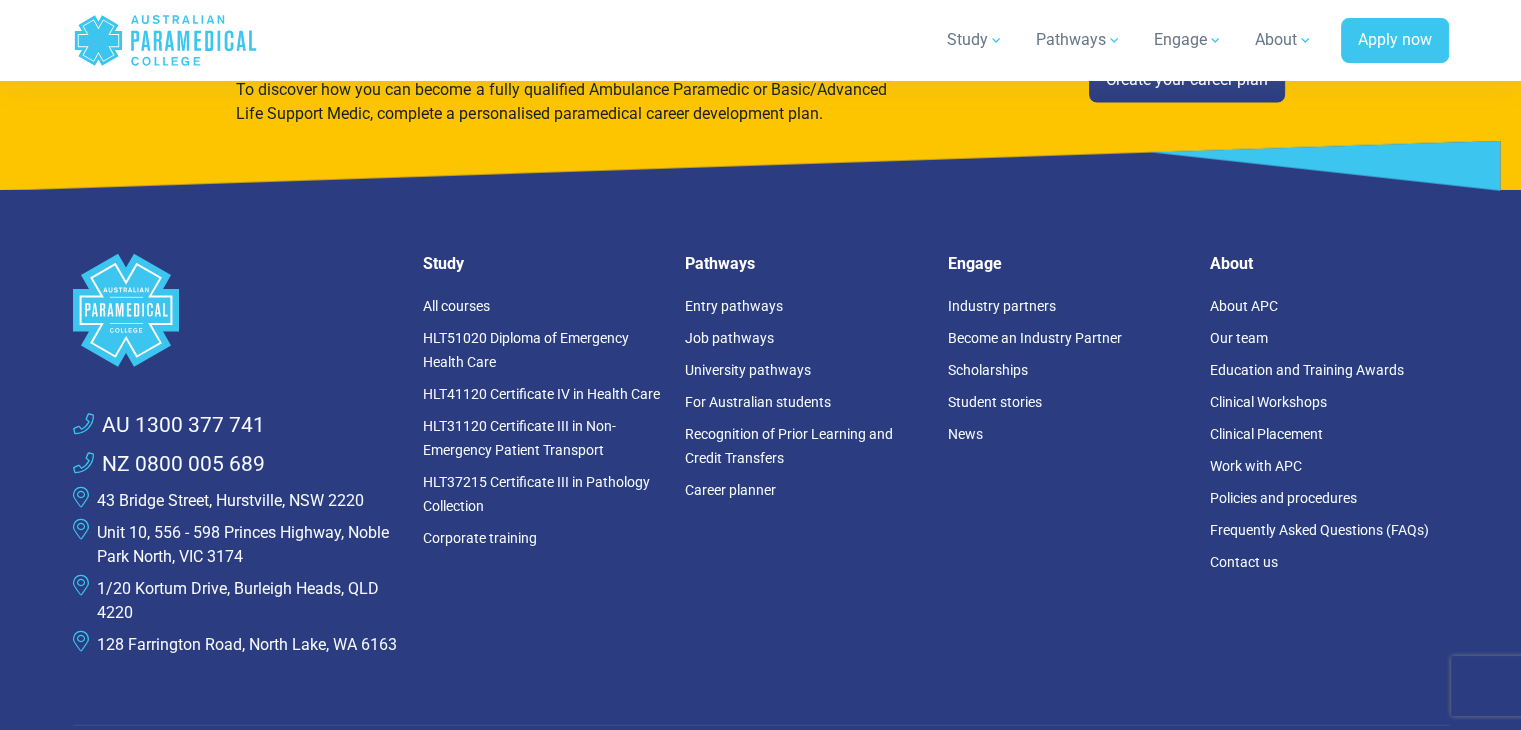click on ".logo-horizontal-c1{fill:#3CC5EE;}
.logo-horizontal-c3{fill:#3CC5EE;}
.logo-horizontal-c2{fill:#FFF;}" 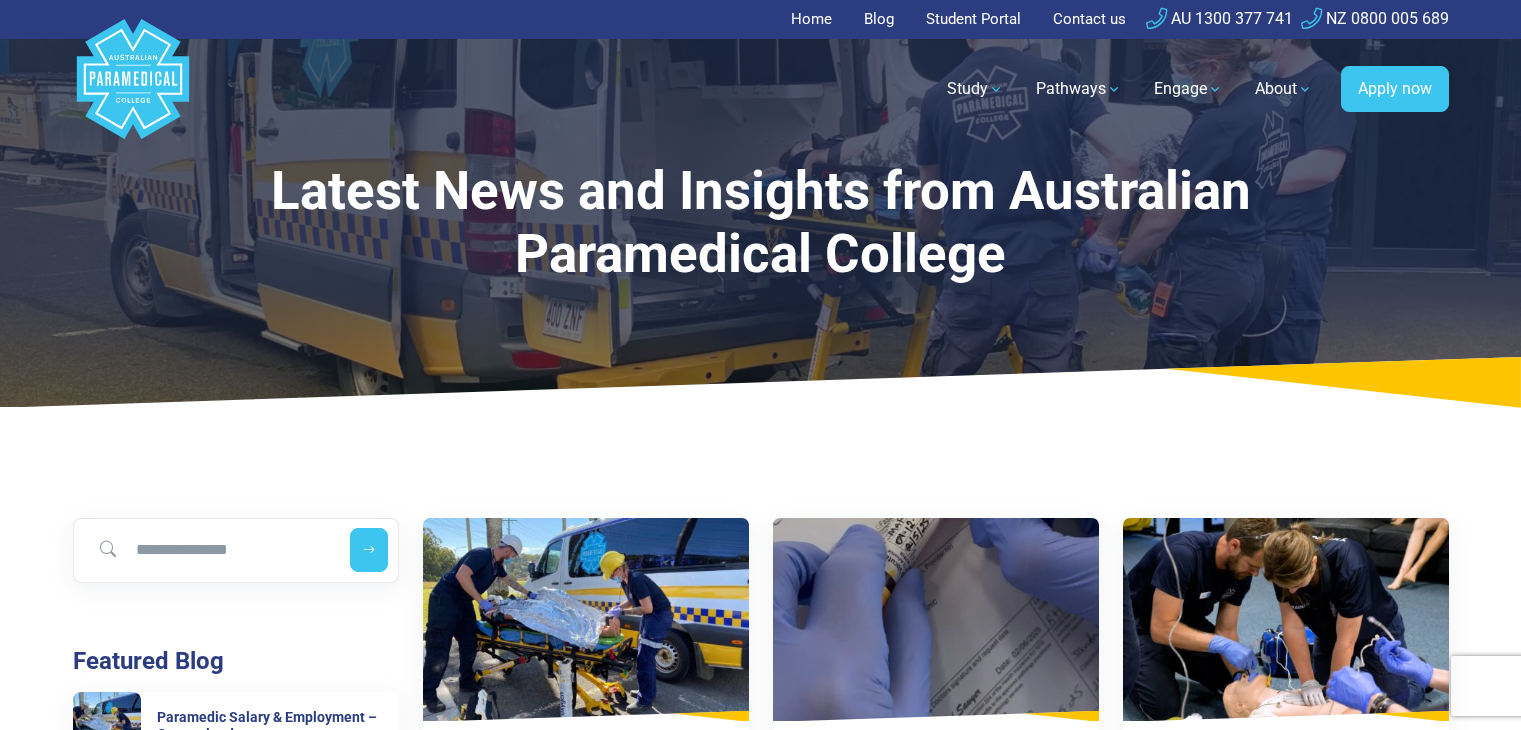 scroll, scrollTop: 0, scrollLeft: 0, axis: both 